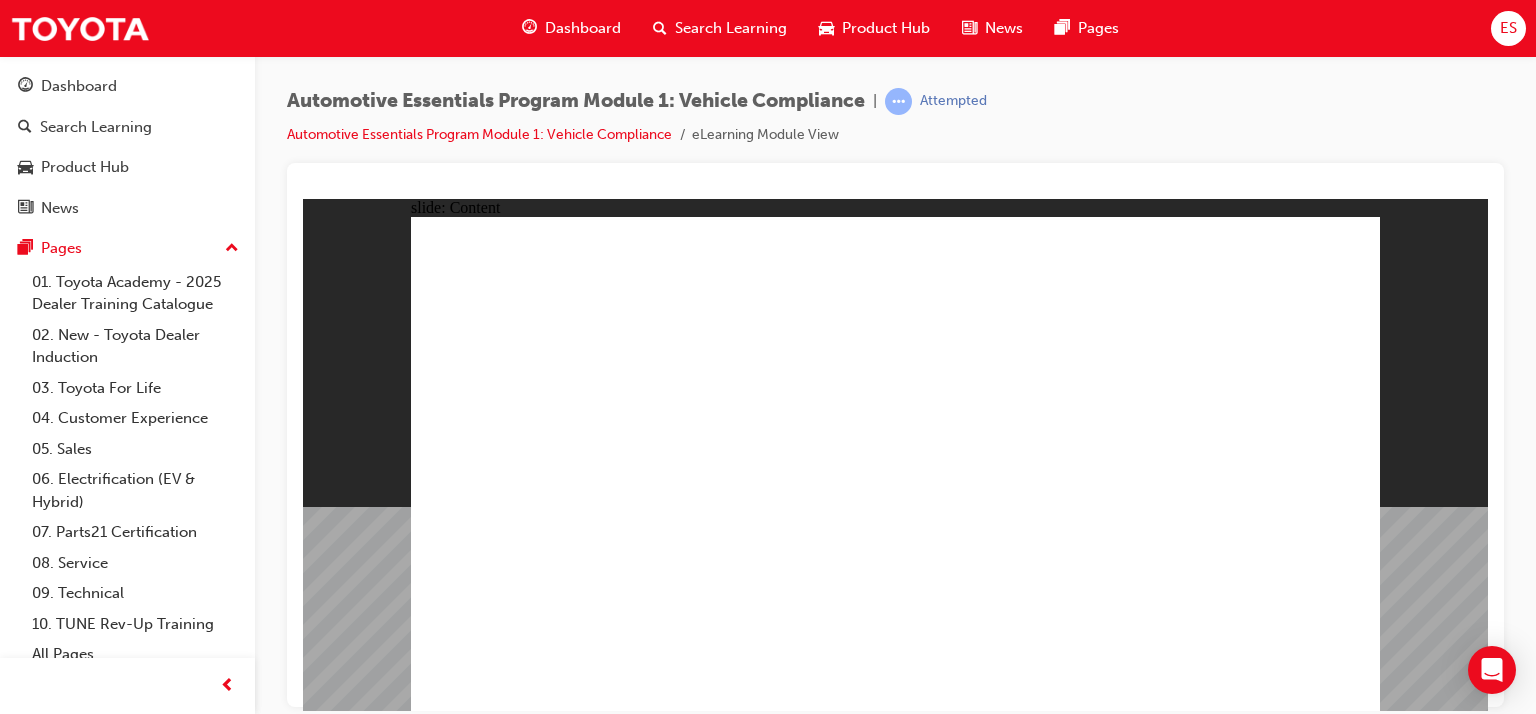 scroll, scrollTop: 0, scrollLeft: 0, axis: both 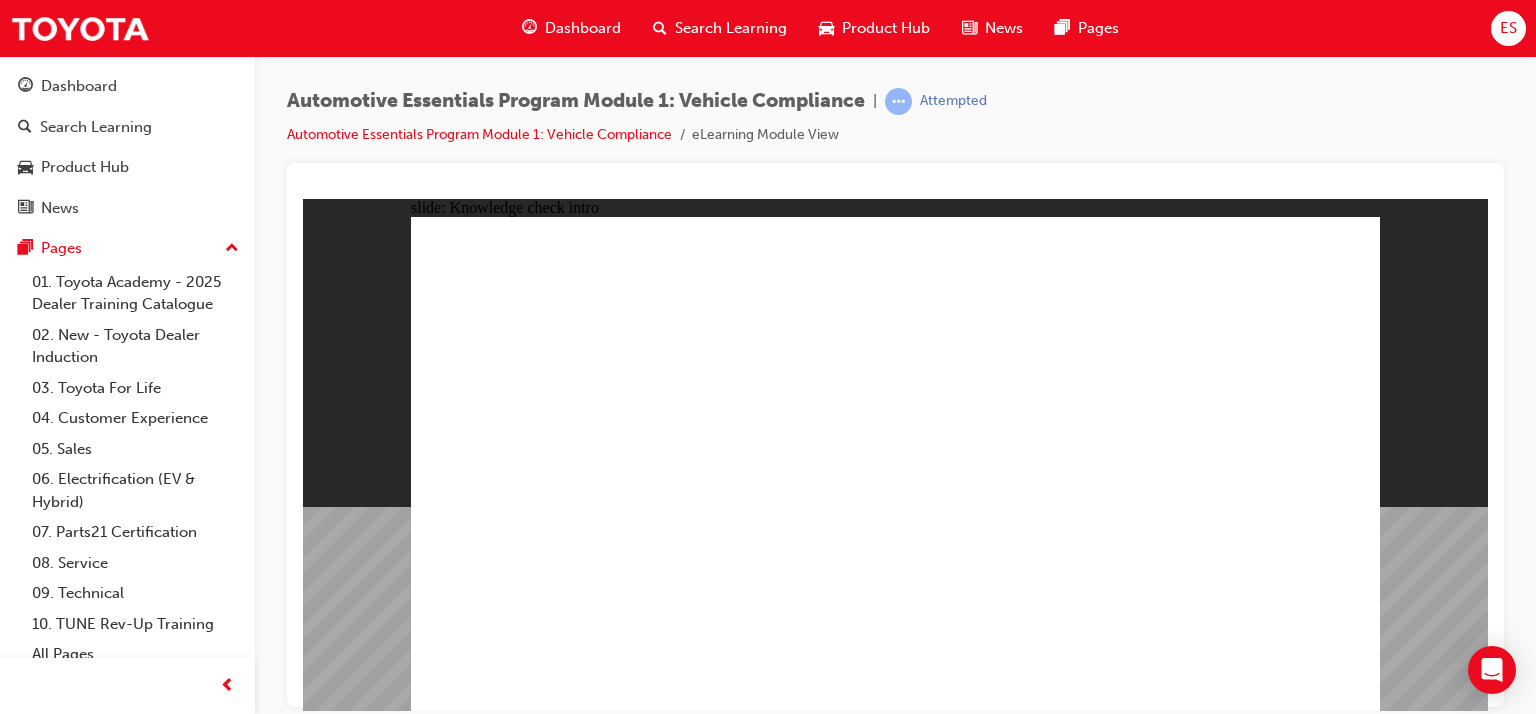click 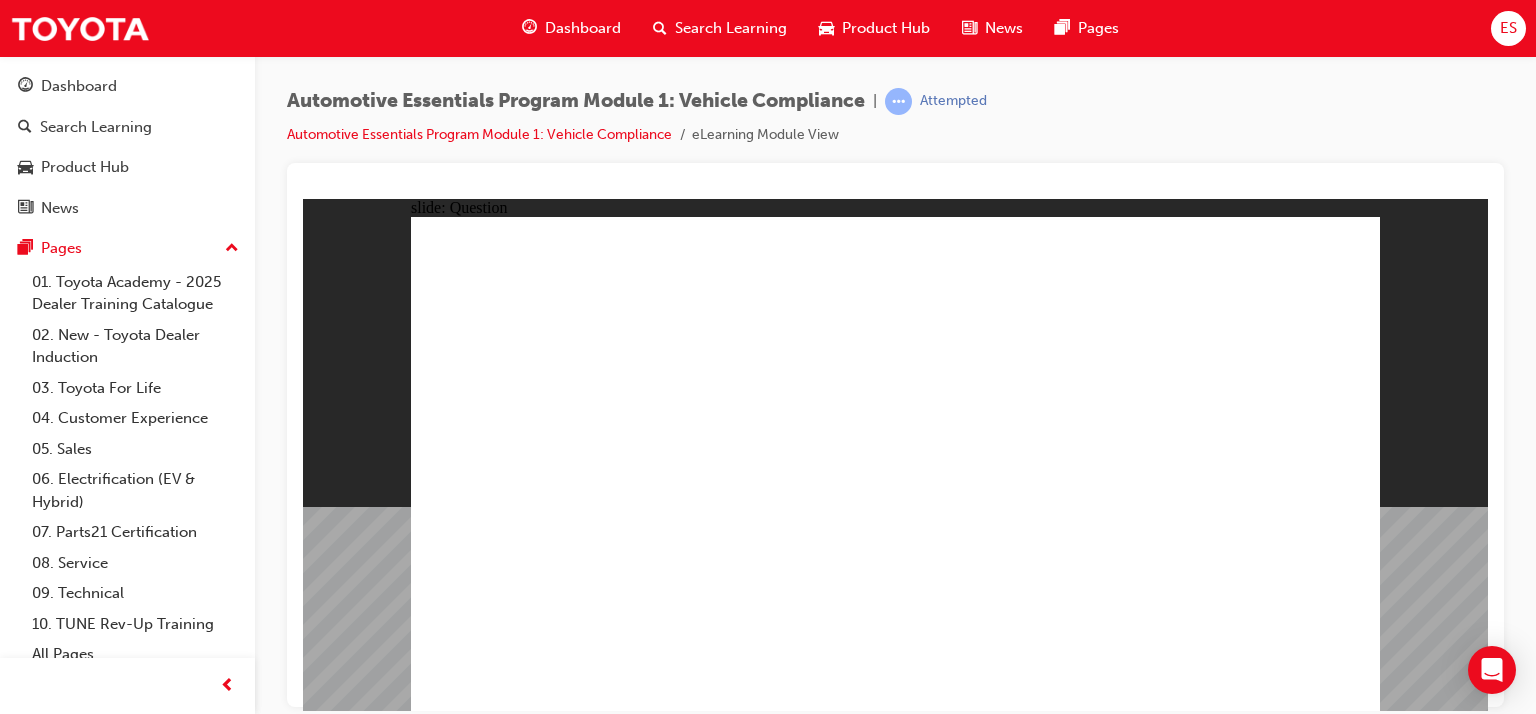 click 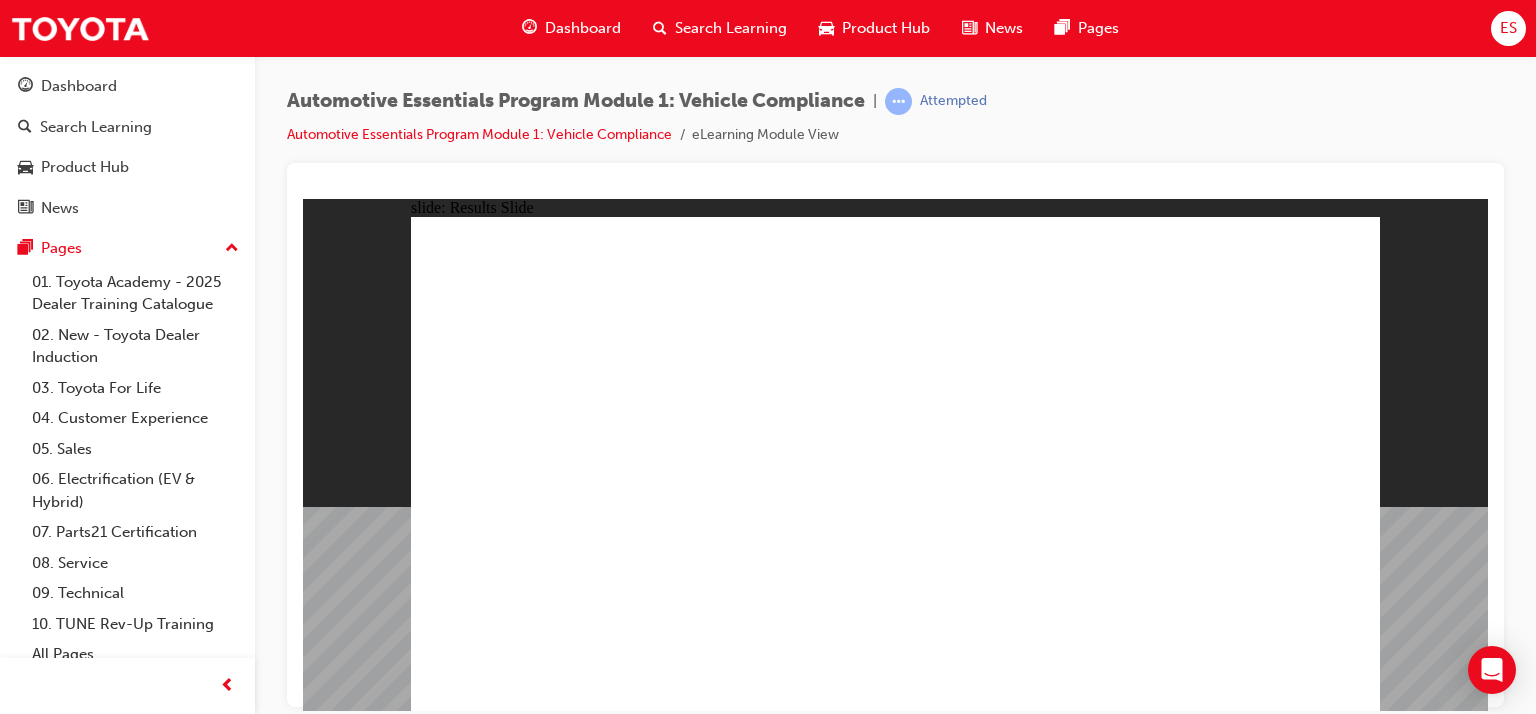 click 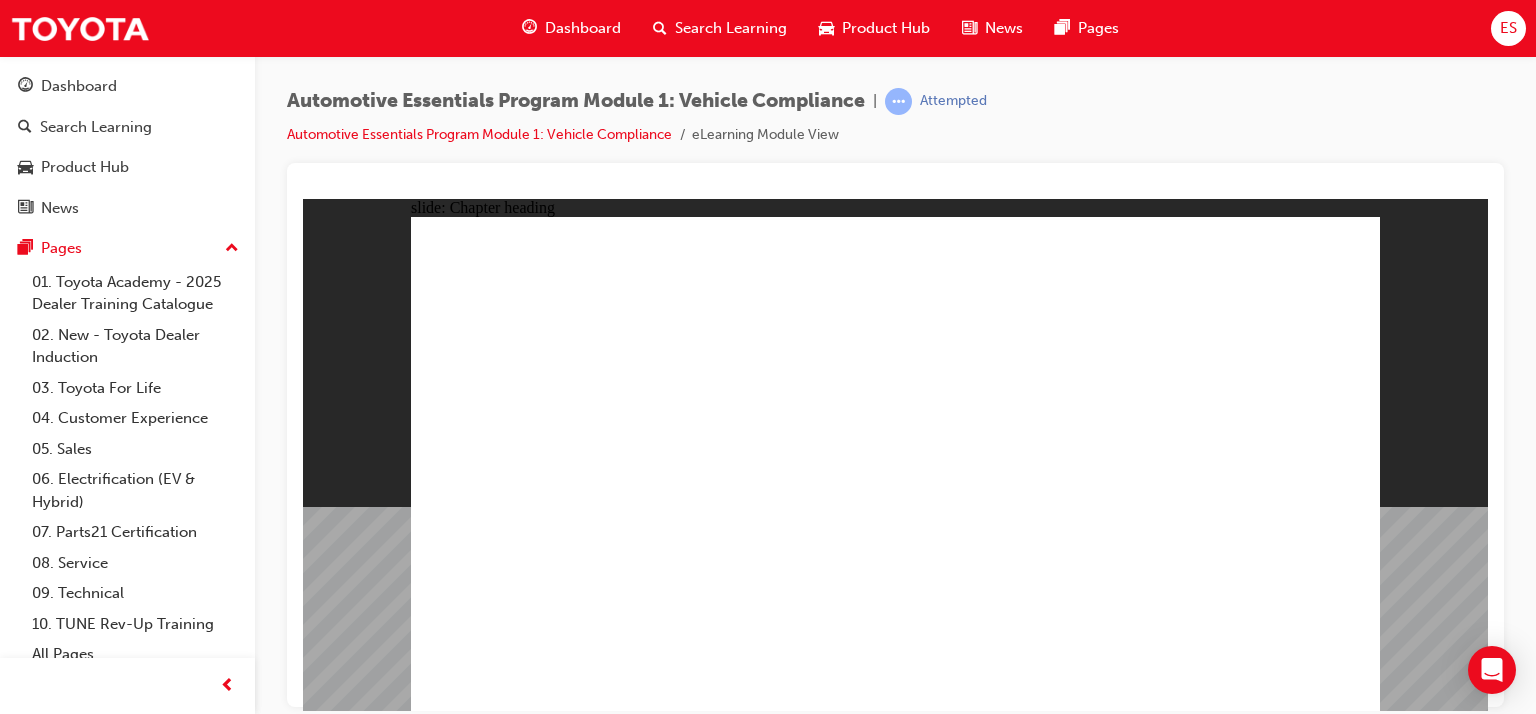 click 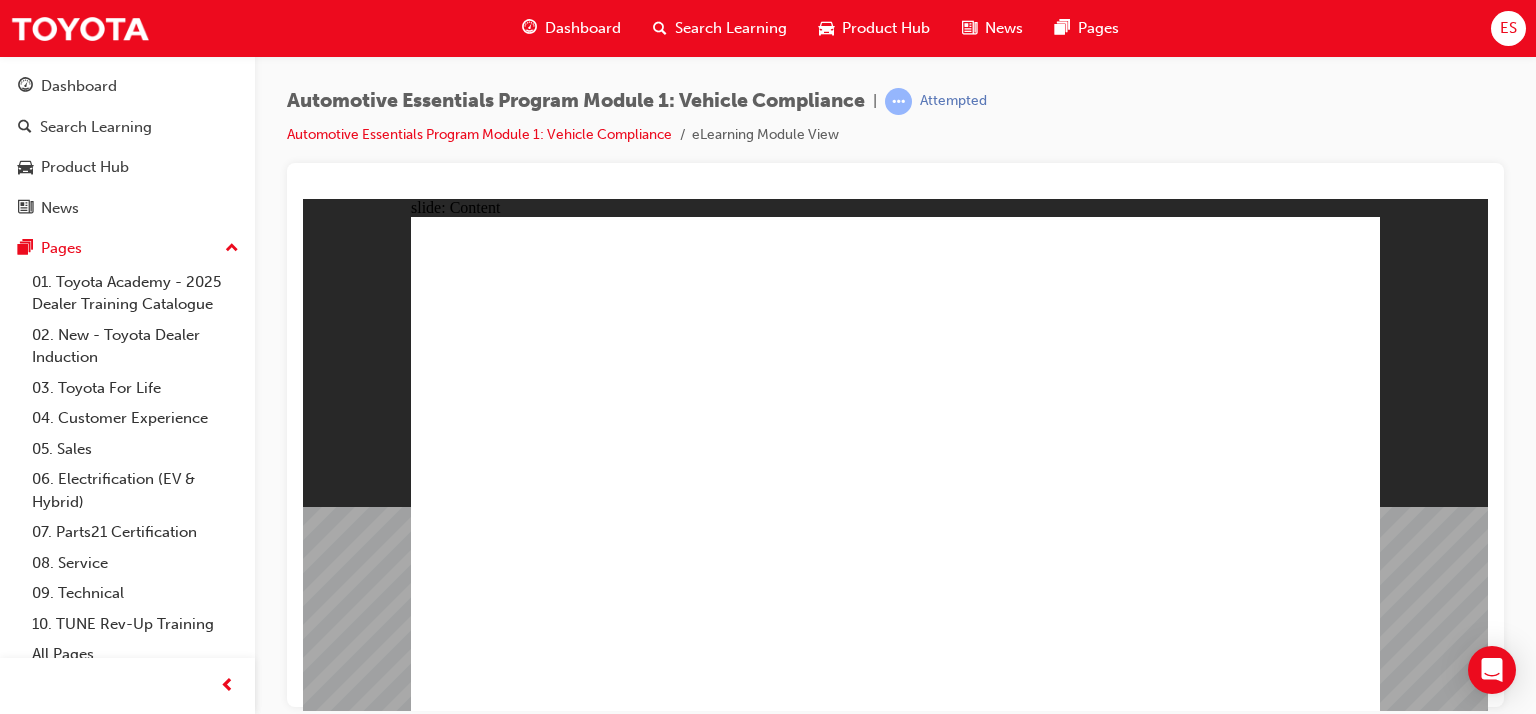 click 